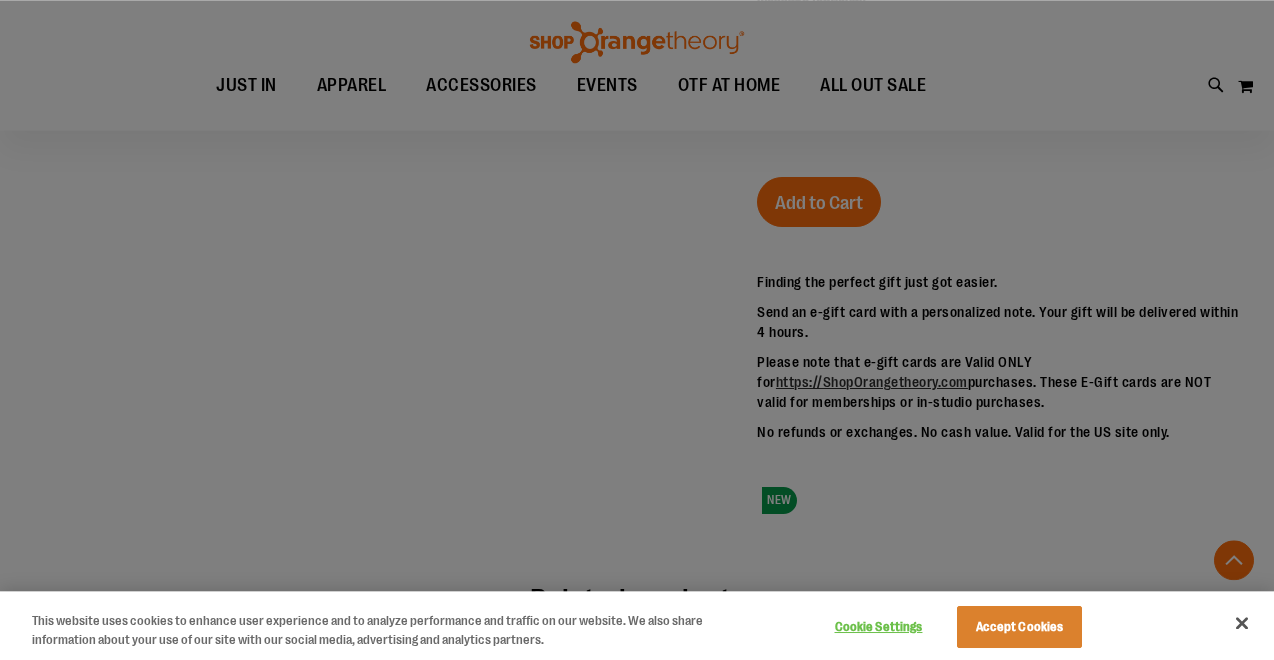 scroll, scrollTop: 815, scrollLeft: 0, axis: vertical 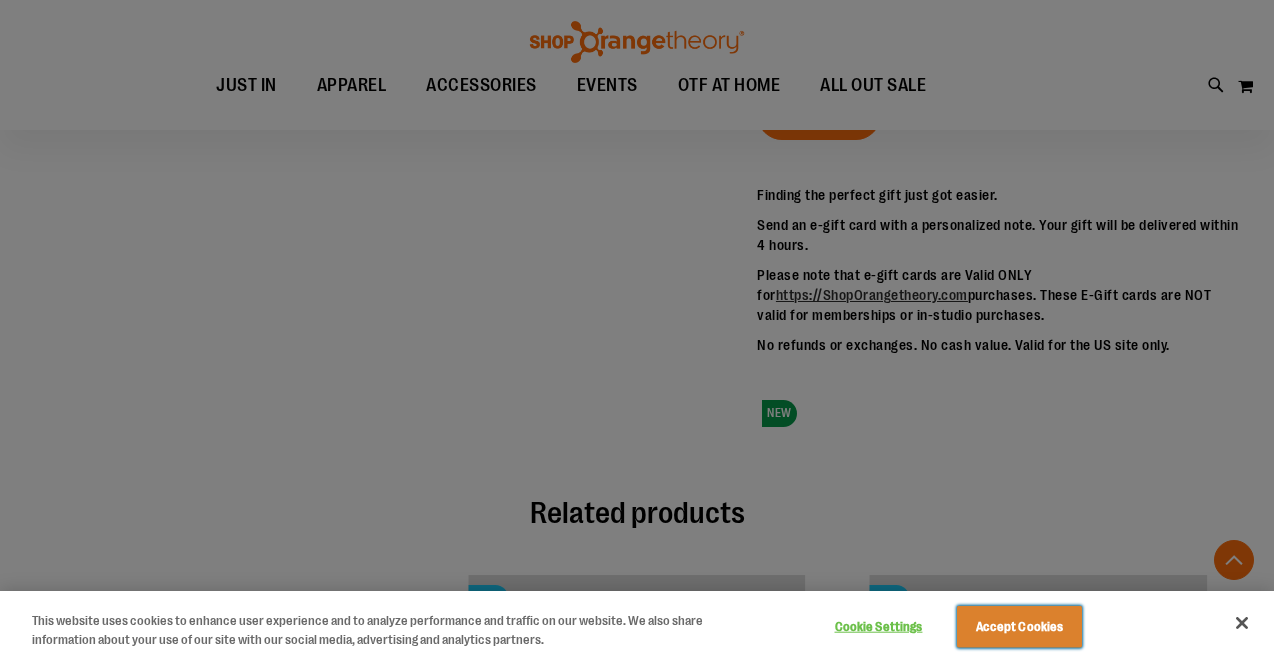 click on "Accept Cookies" at bounding box center [1019, 627] 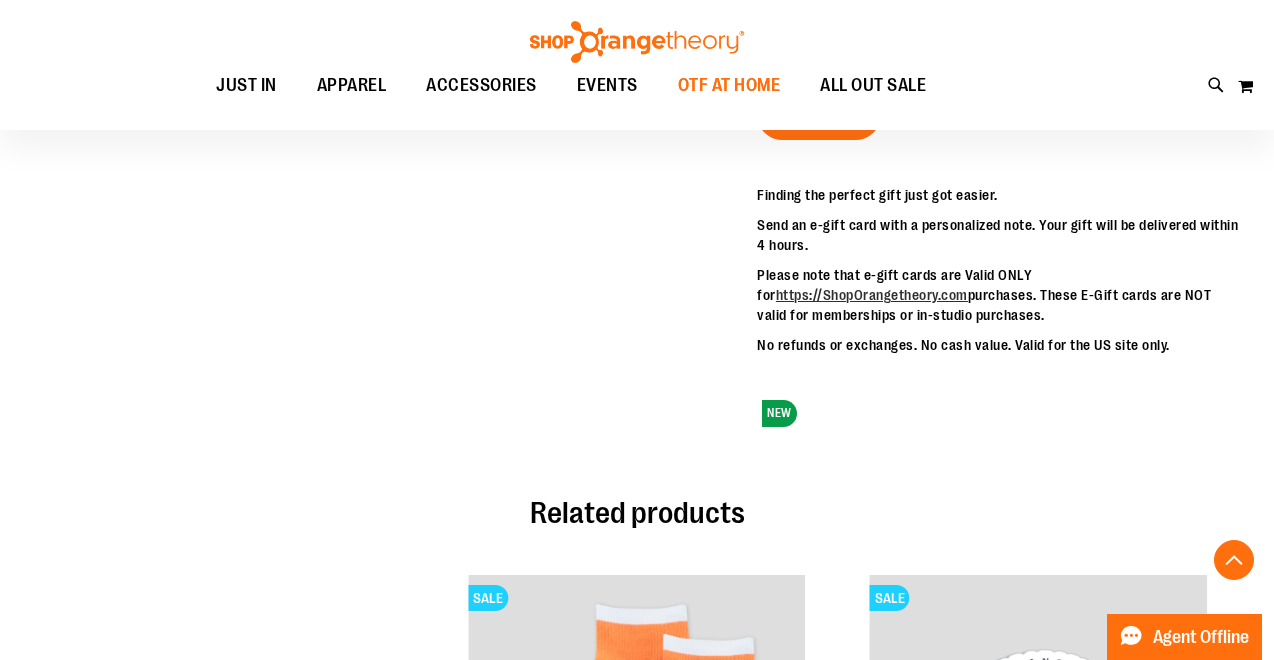 click on "OTF AT HOME" at bounding box center (729, 85) 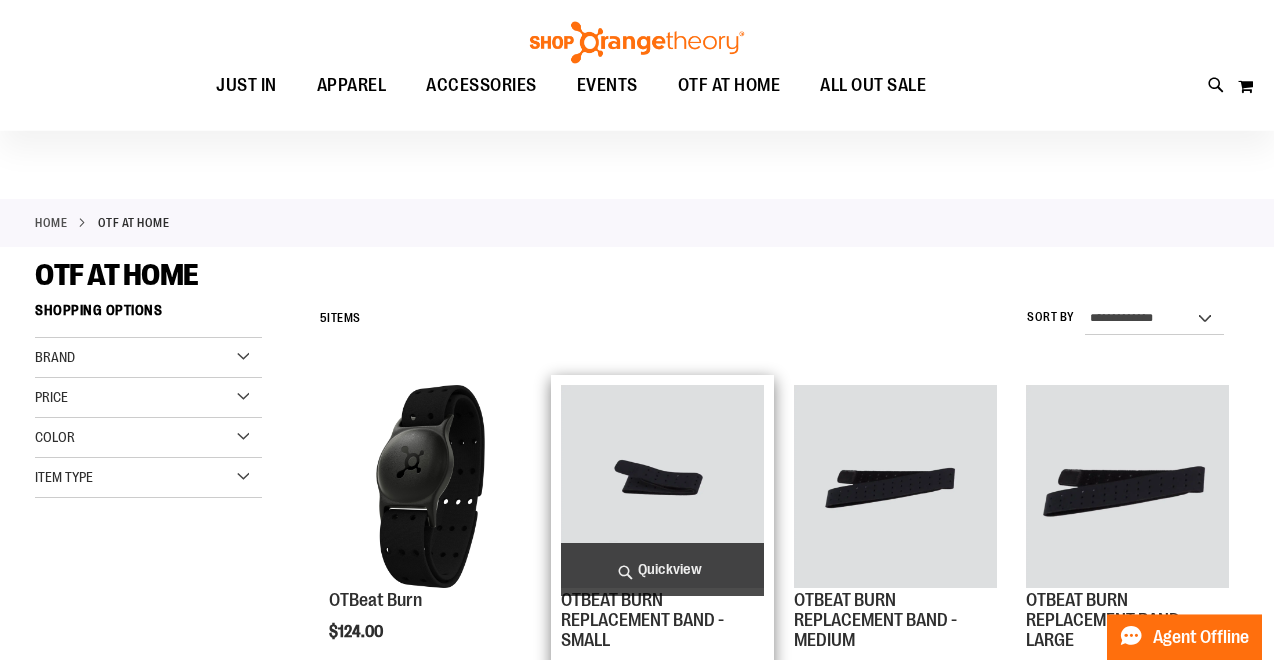 scroll, scrollTop: 0, scrollLeft: 0, axis: both 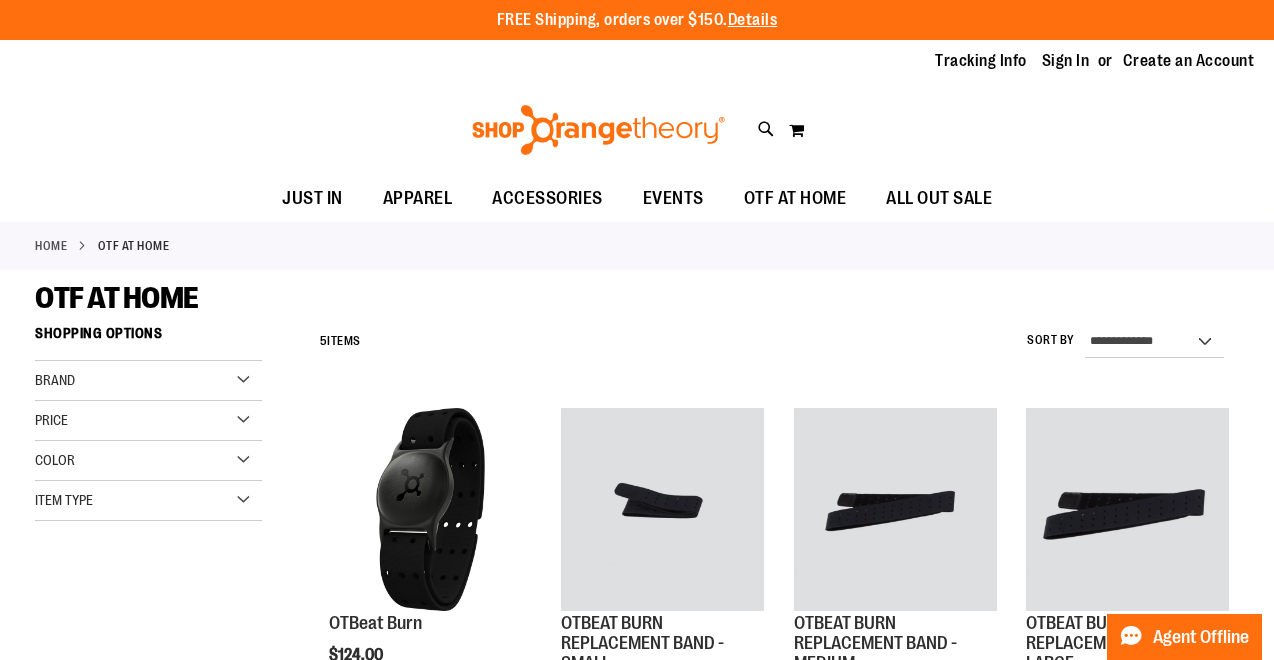click on "Brand" at bounding box center (148, 381) 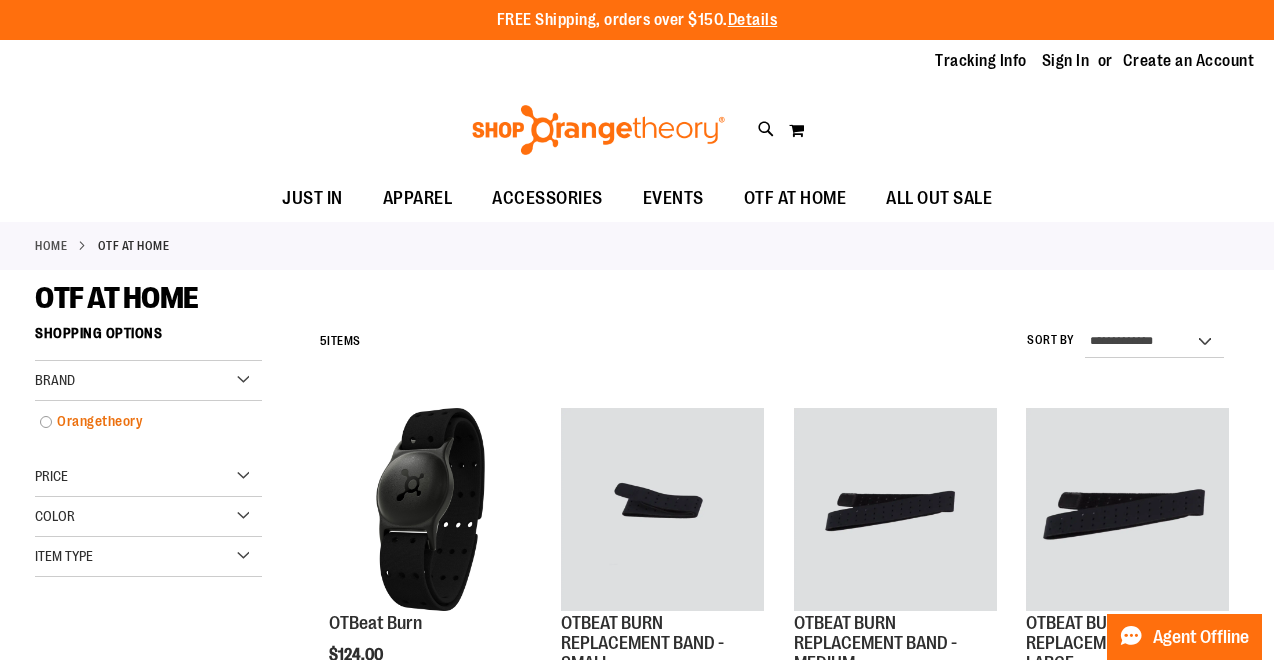 click on "Orangetheory" at bounding box center [139, 421] 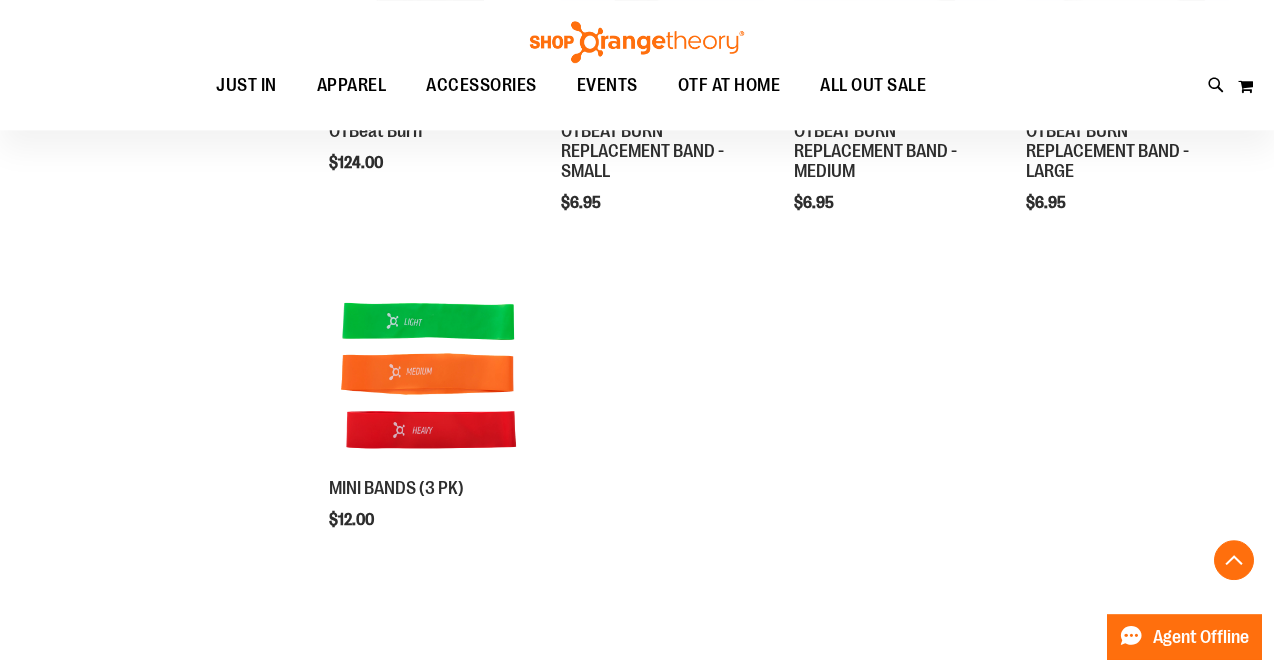scroll, scrollTop: 622, scrollLeft: 0, axis: vertical 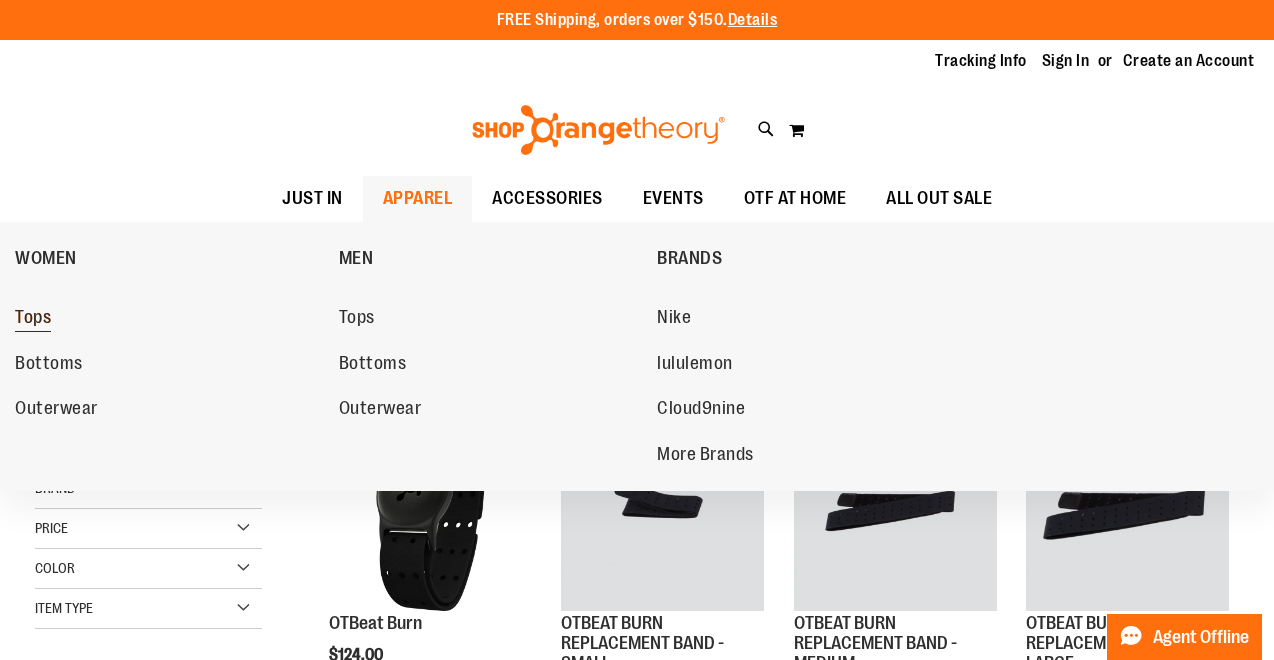 click on "Tops" at bounding box center (33, 319) 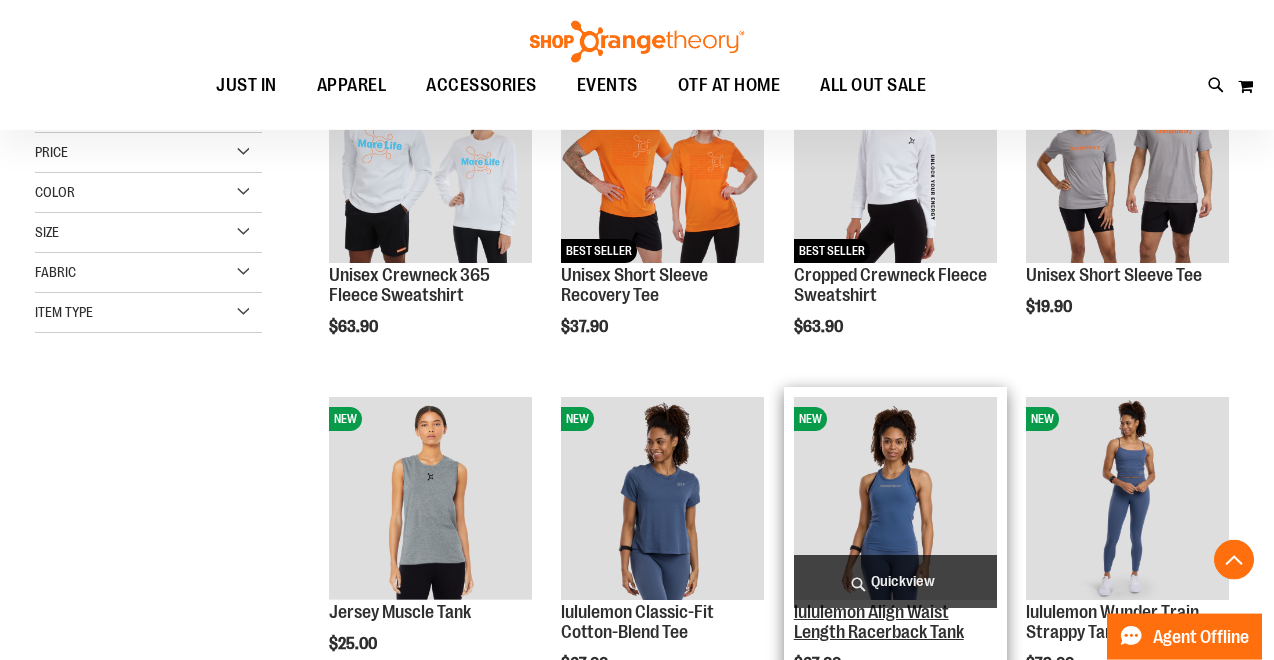 scroll, scrollTop: 407, scrollLeft: 0, axis: vertical 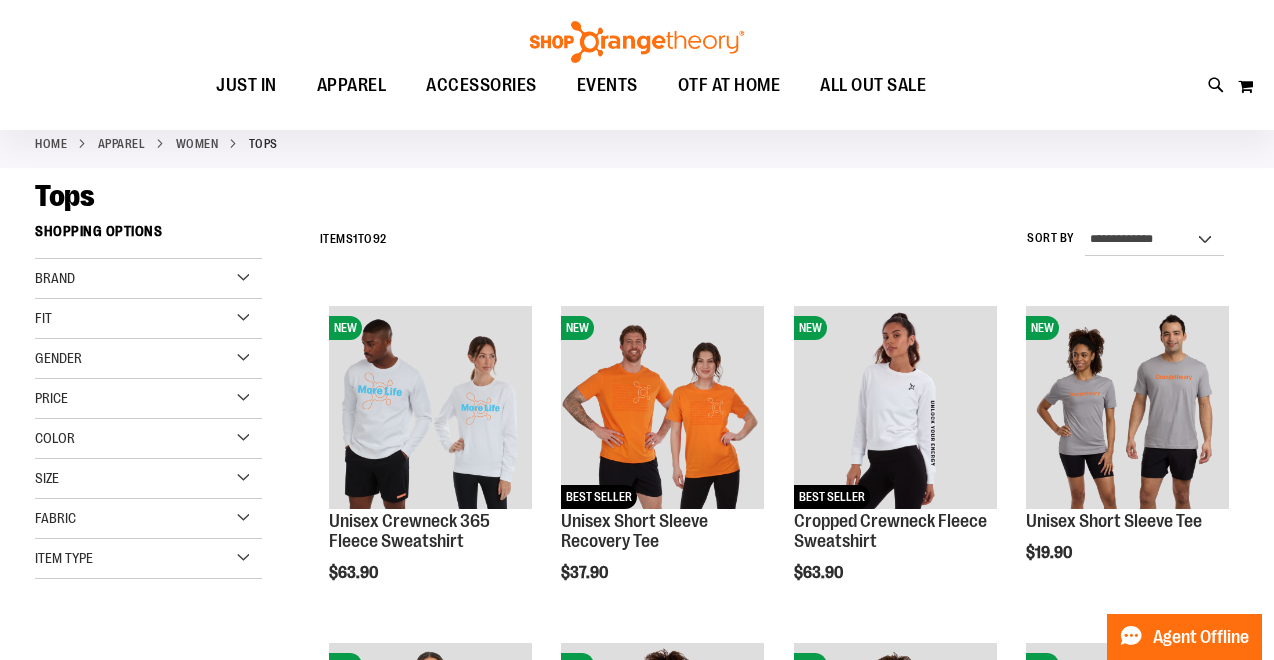 click on "Fit" at bounding box center (148, 319) 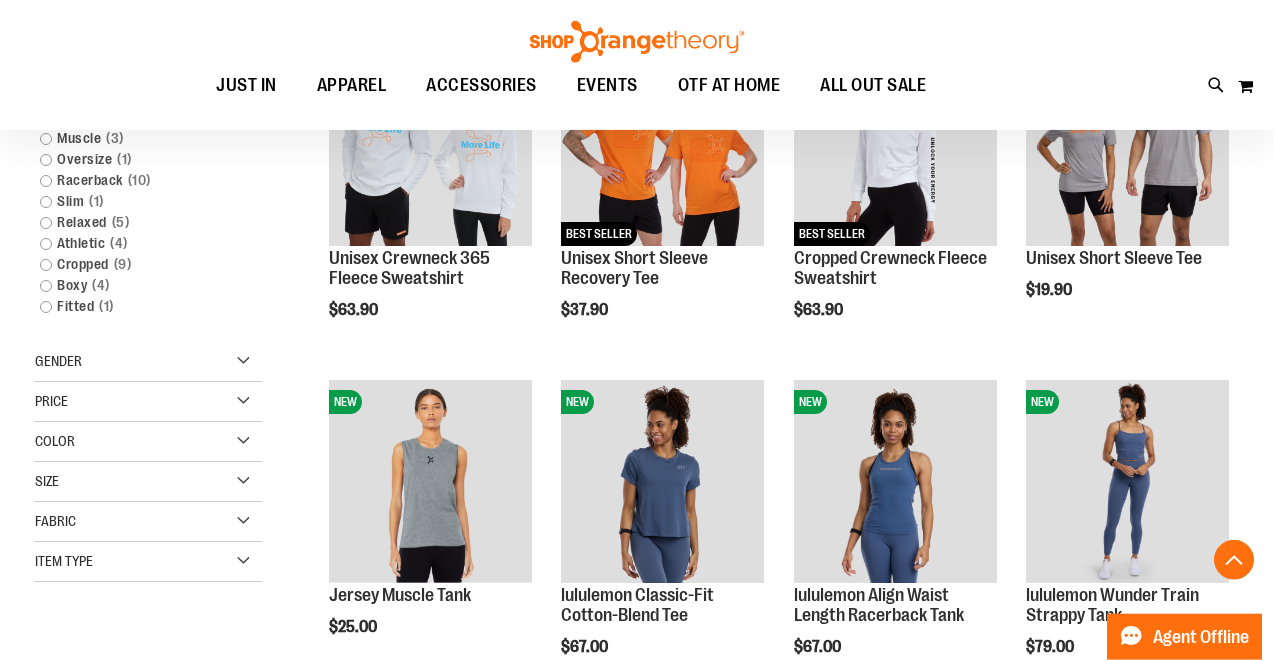 scroll, scrollTop: 407, scrollLeft: 0, axis: vertical 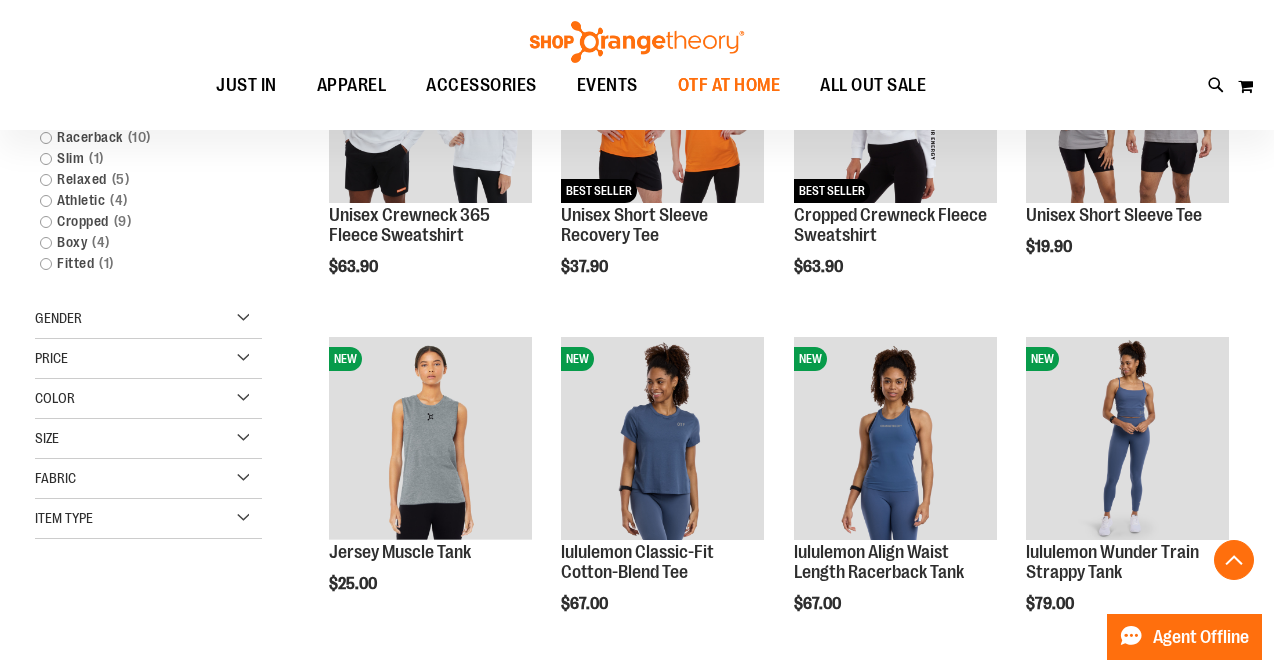 click on "OTF AT HOME" at bounding box center [729, 85] 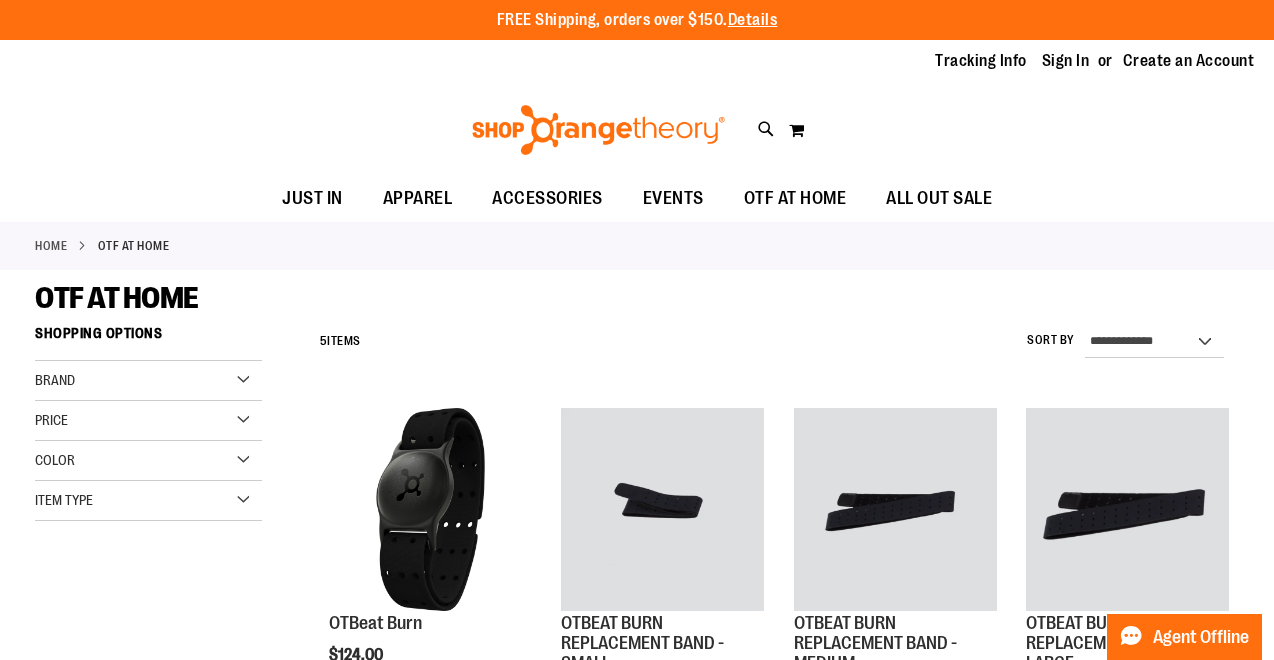 scroll, scrollTop: 0, scrollLeft: 0, axis: both 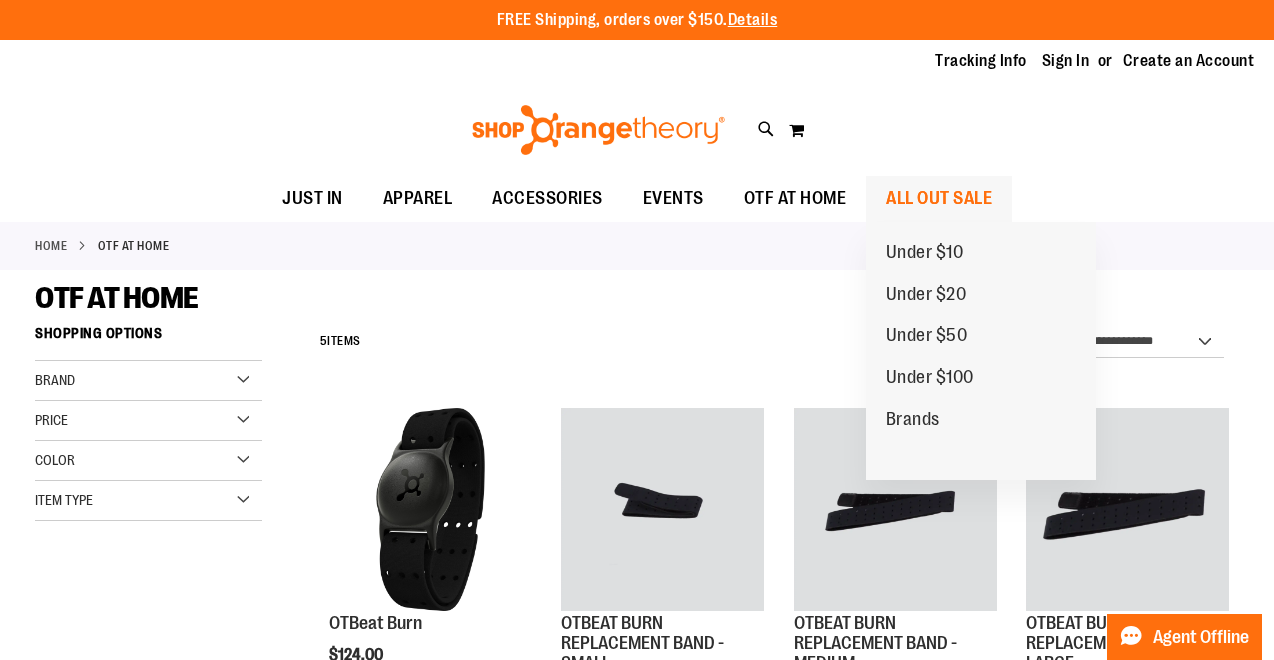 click on "ALL OUT SALE" at bounding box center (939, 198) 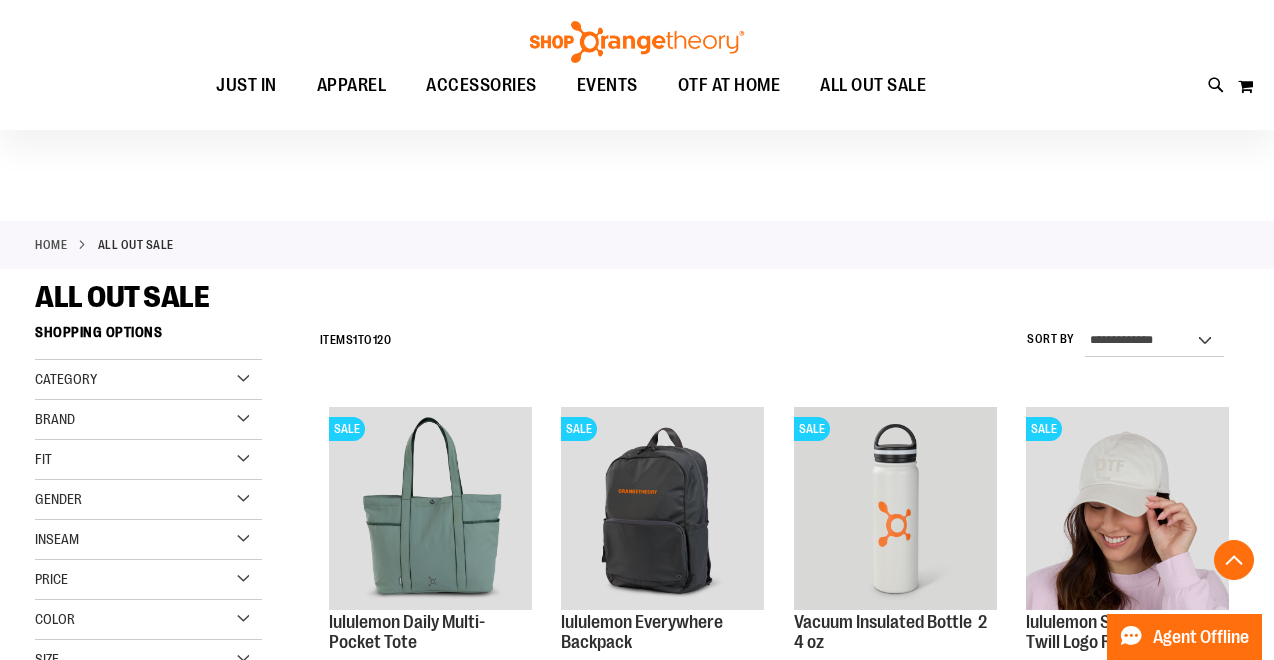 scroll, scrollTop: 407, scrollLeft: 0, axis: vertical 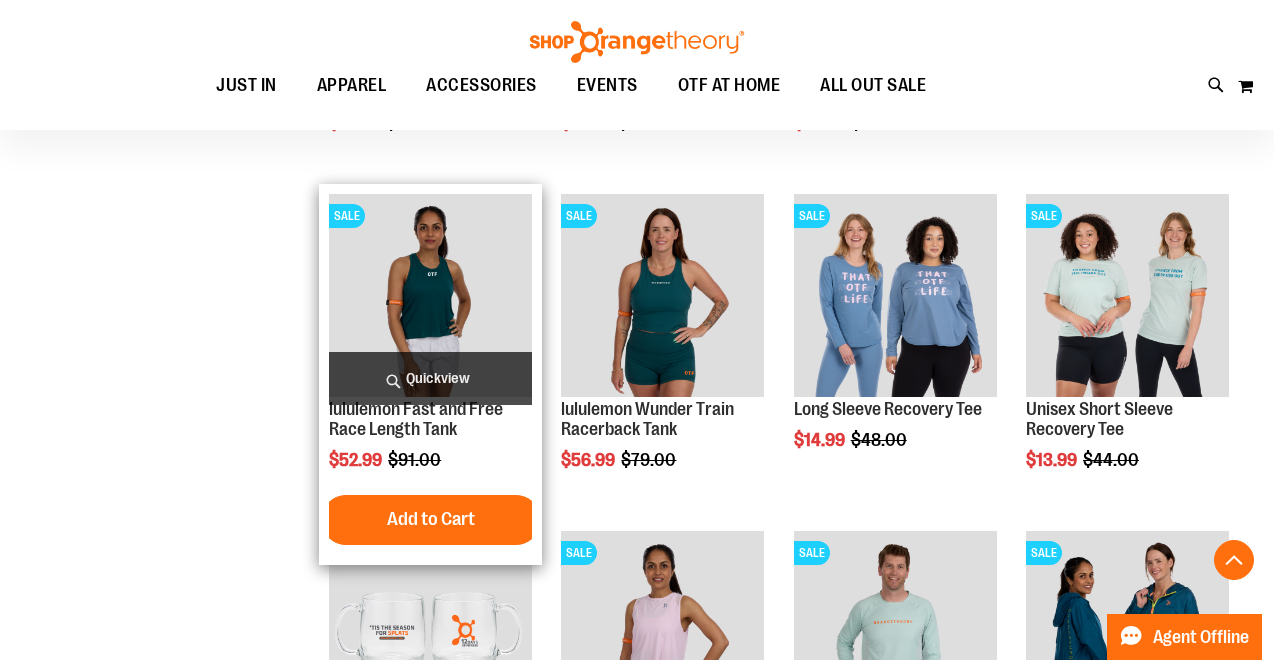 click at bounding box center (430, 295) 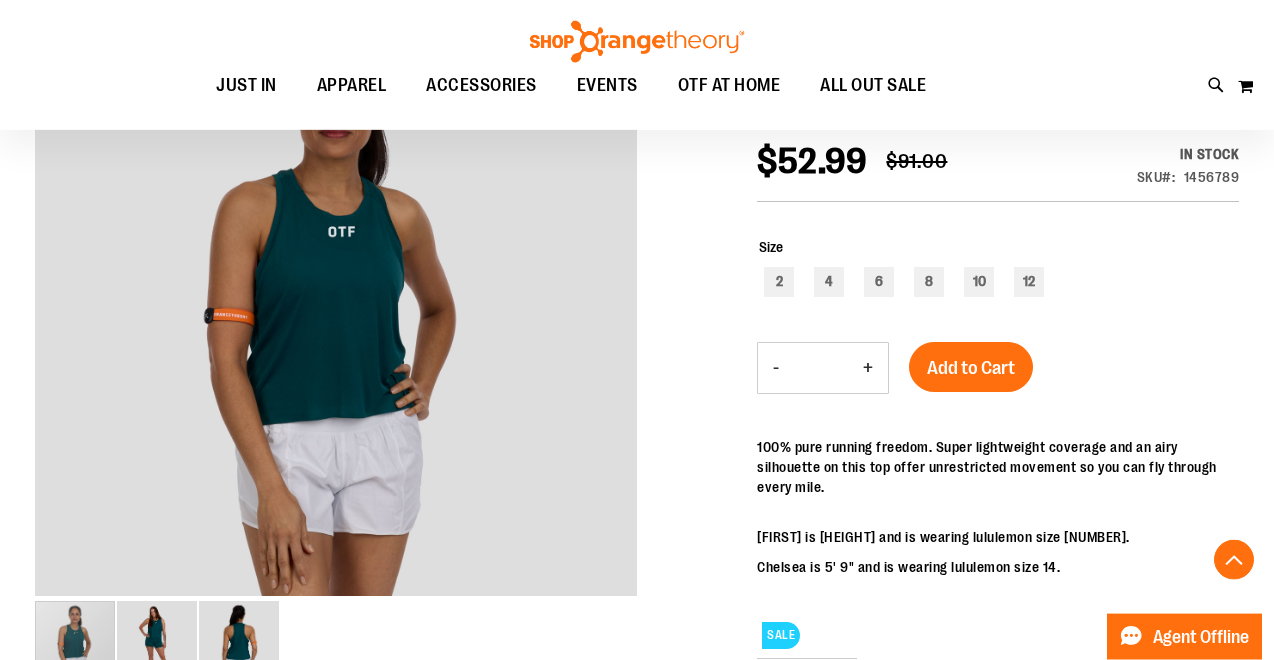 scroll, scrollTop: 407, scrollLeft: 0, axis: vertical 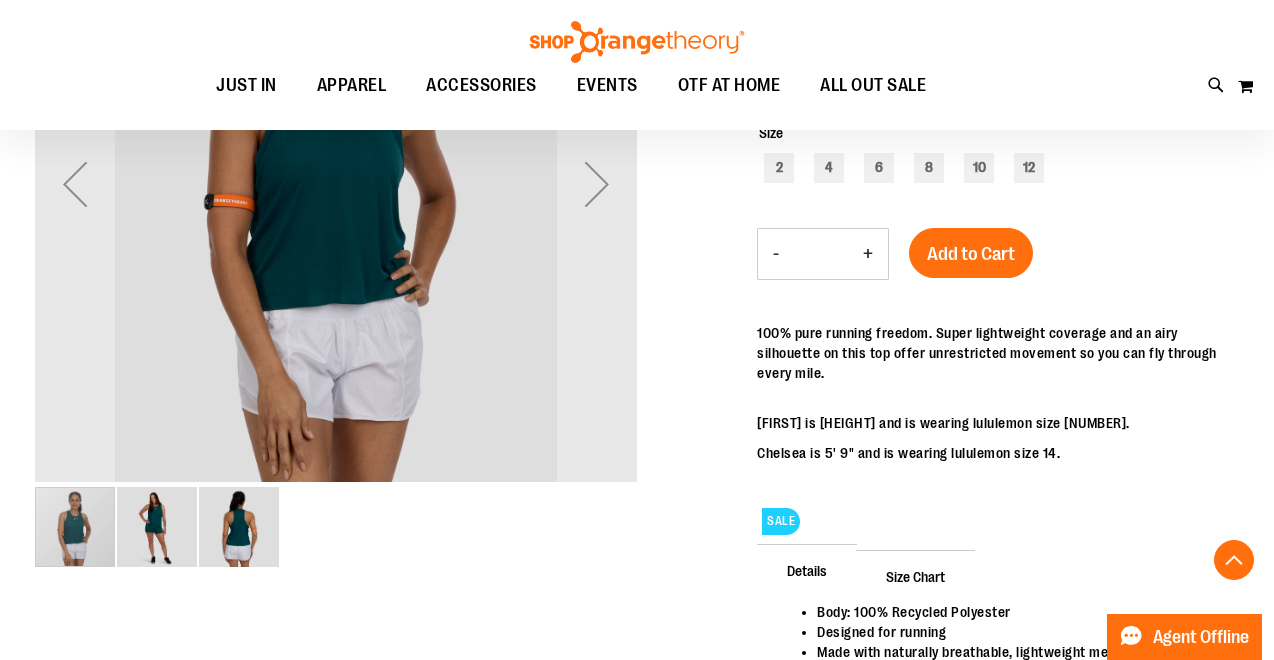 click at bounding box center (239, 527) 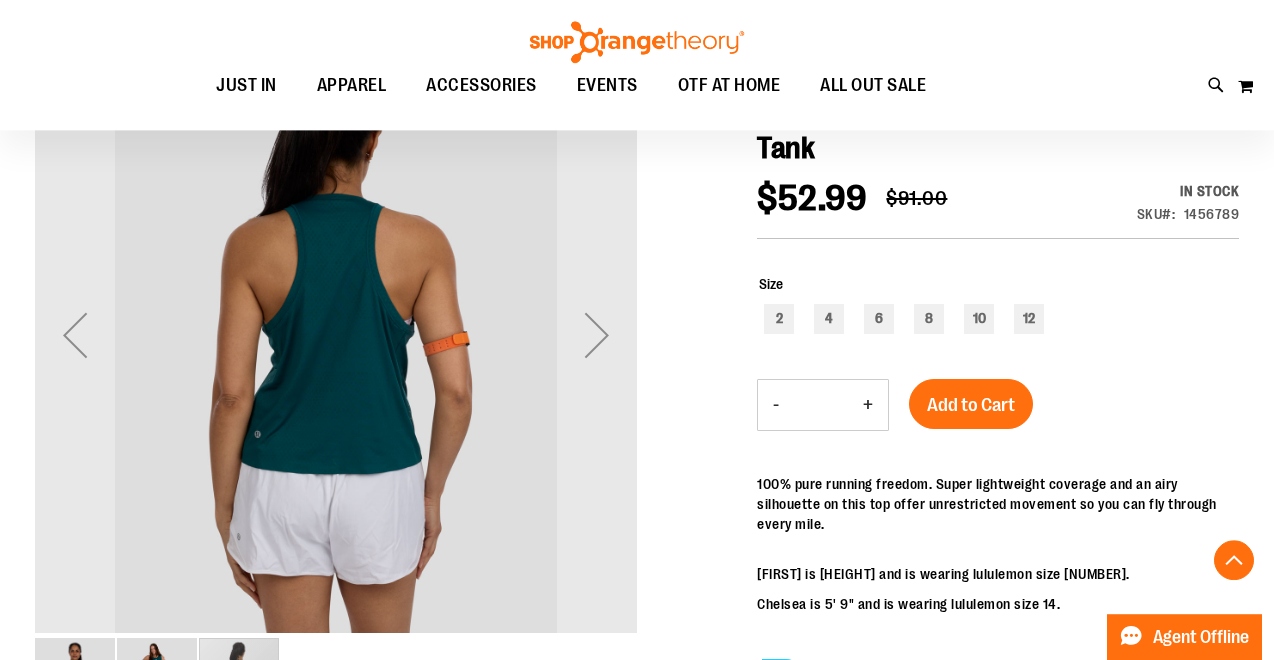 scroll, scrollTop: 305, scrollLeft: 0, axis: vertical 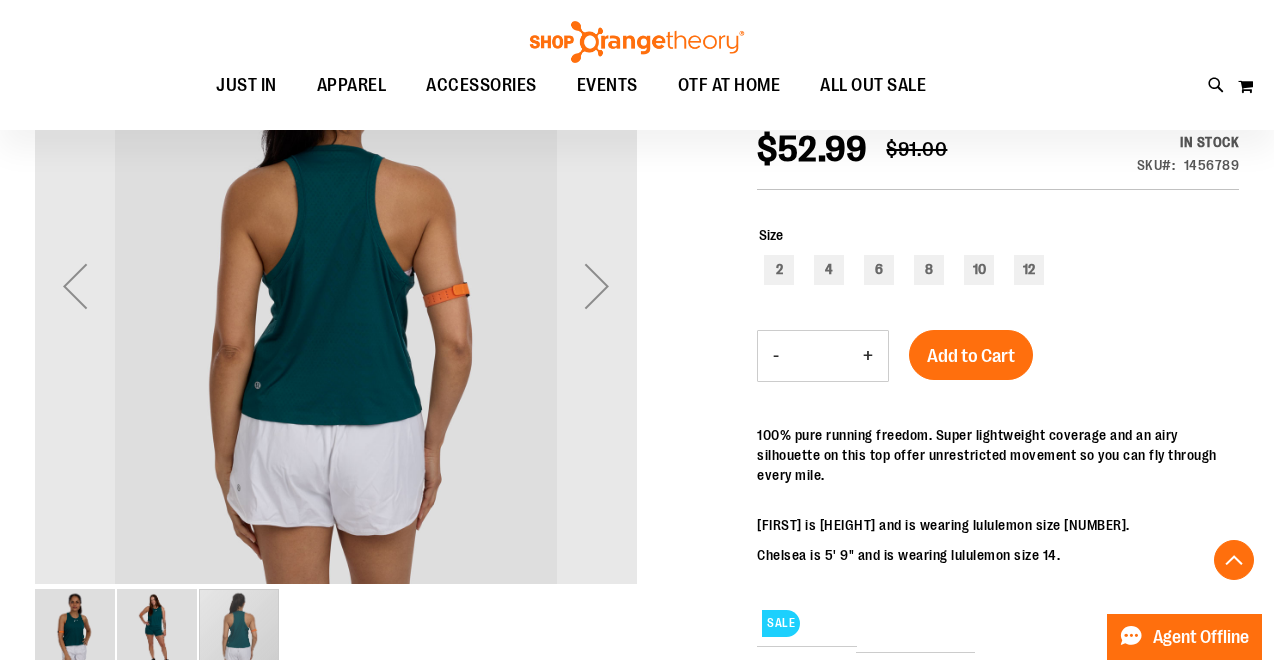 click at bounding box center (157, 629) 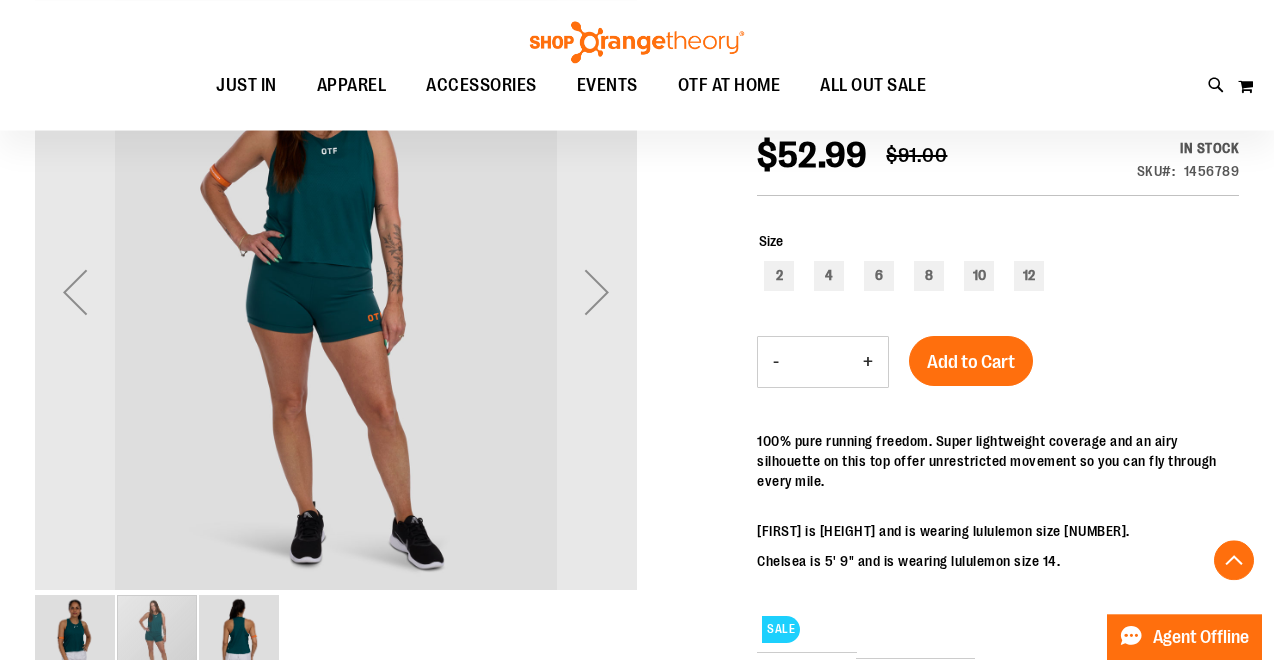 scroll, scrollTop: 305, scrollLeft: 0, axis: vertical 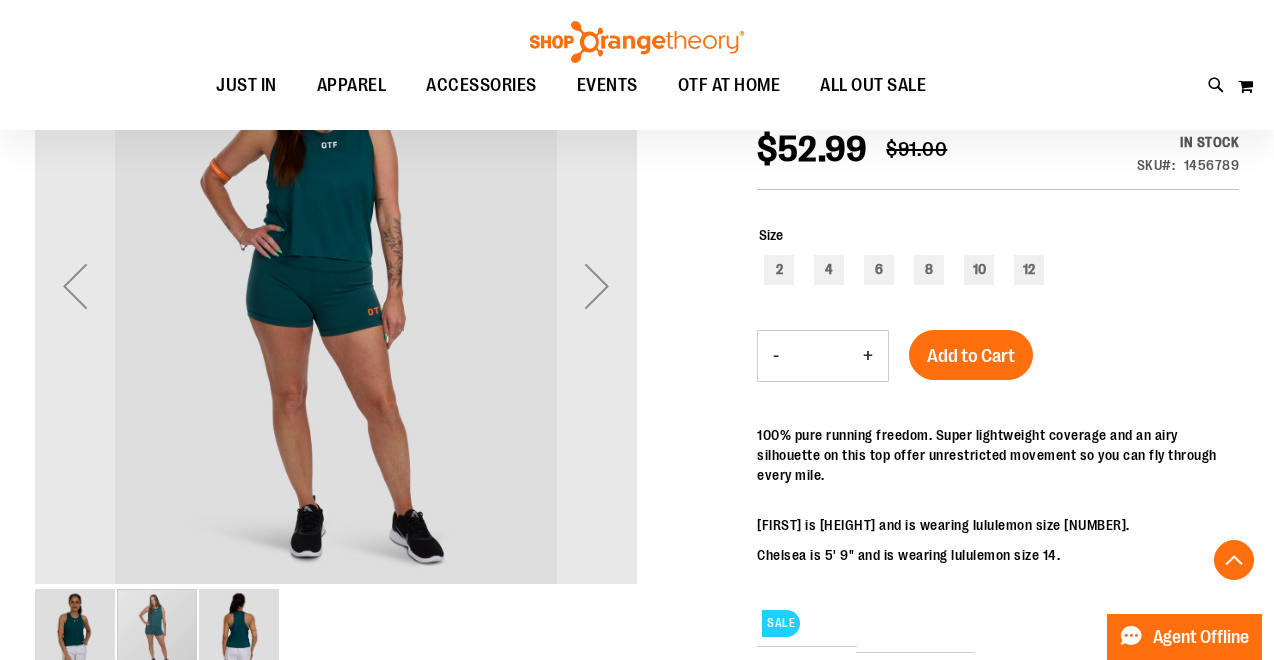 click at bounding box center [75, 629] 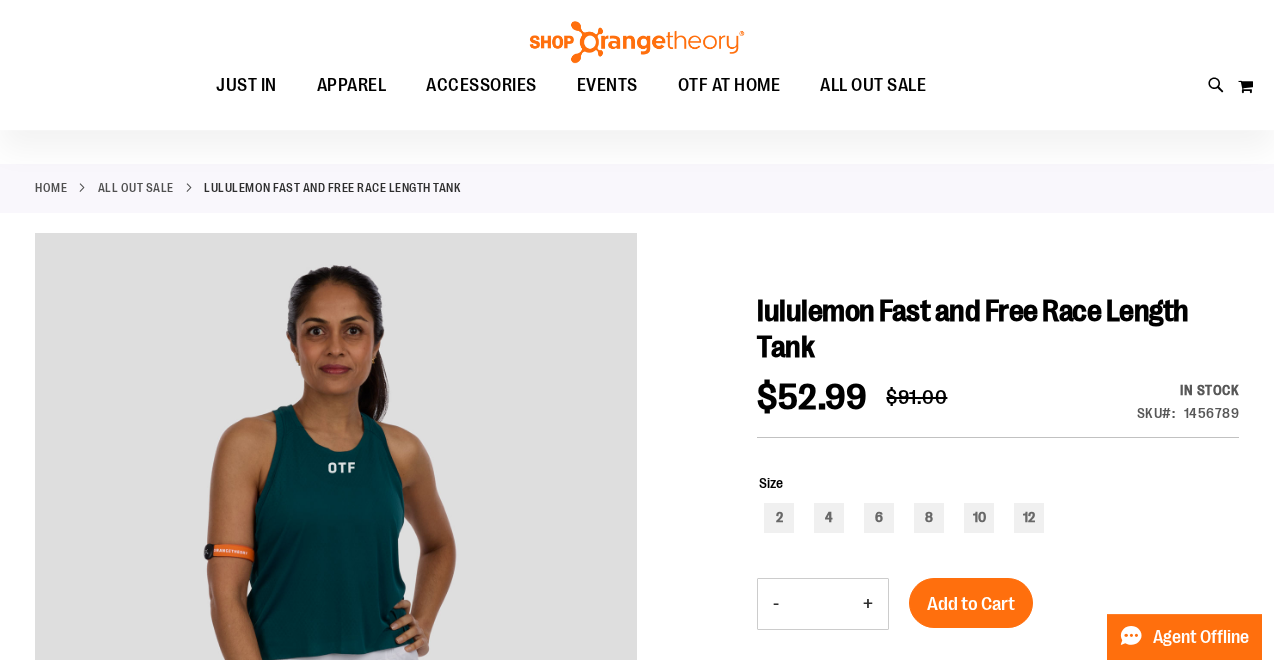 scroll, scrollTop: 0, scrollLeft: 0, axis: both 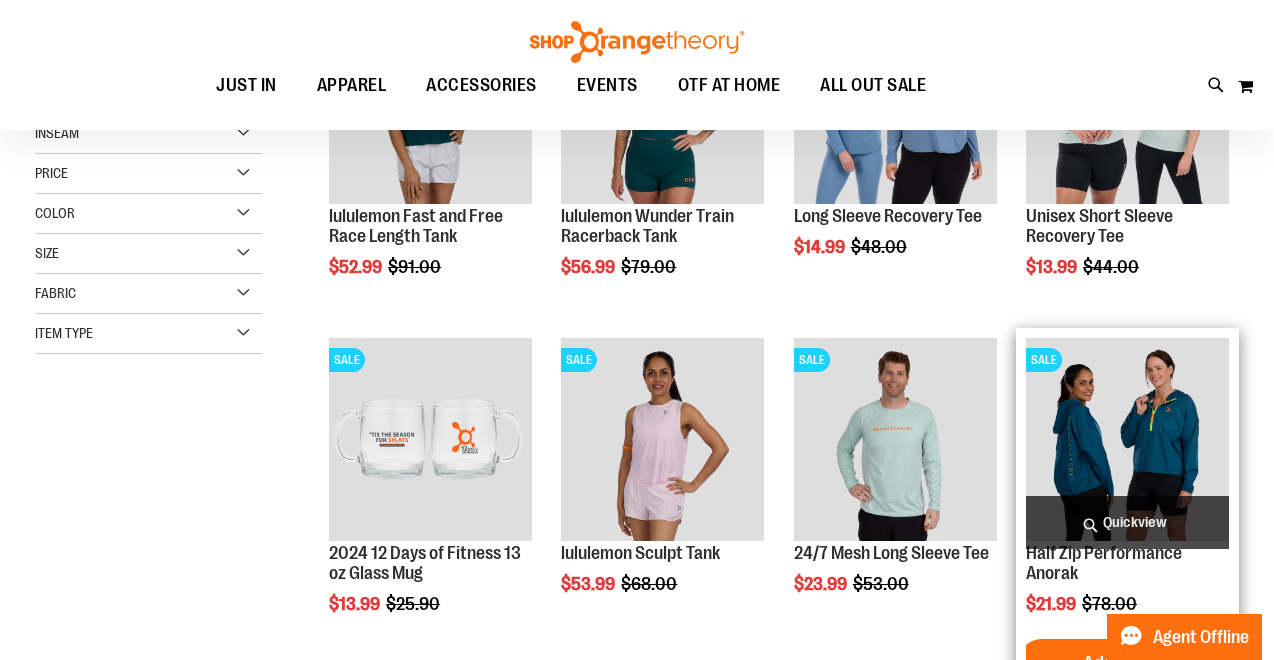 click at bounding box center (1127, 439) 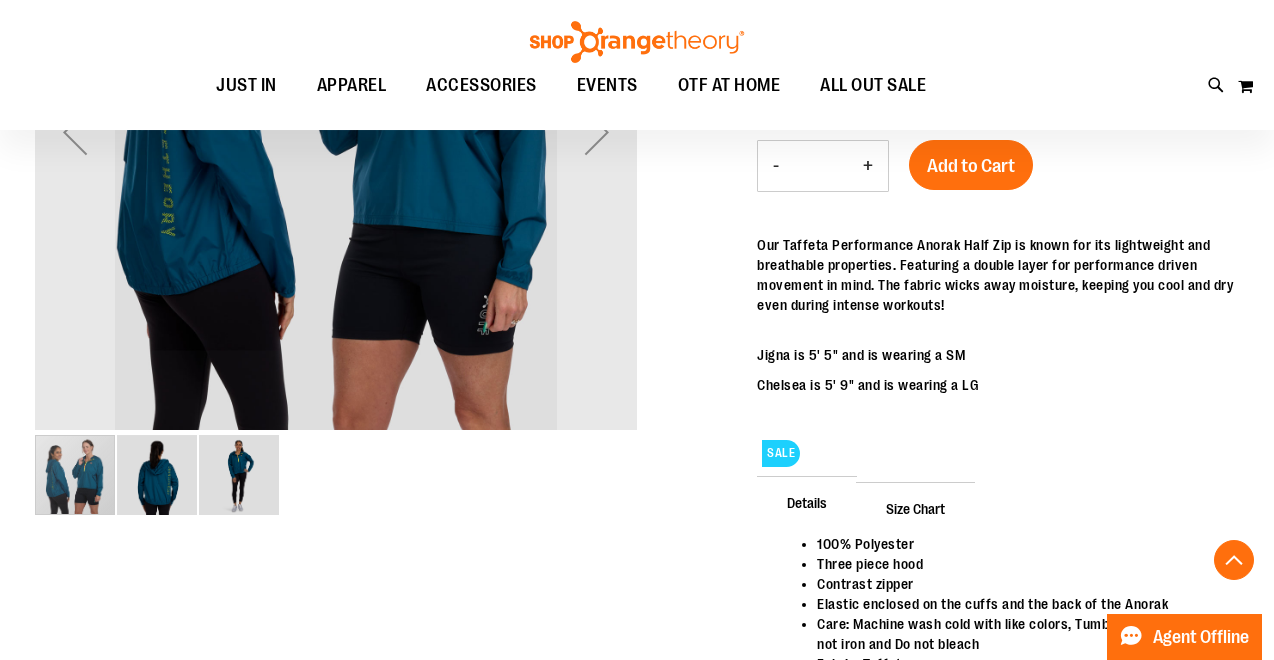 scroll, scrollTop: 509, scrollLeft: 0, axis: vertical 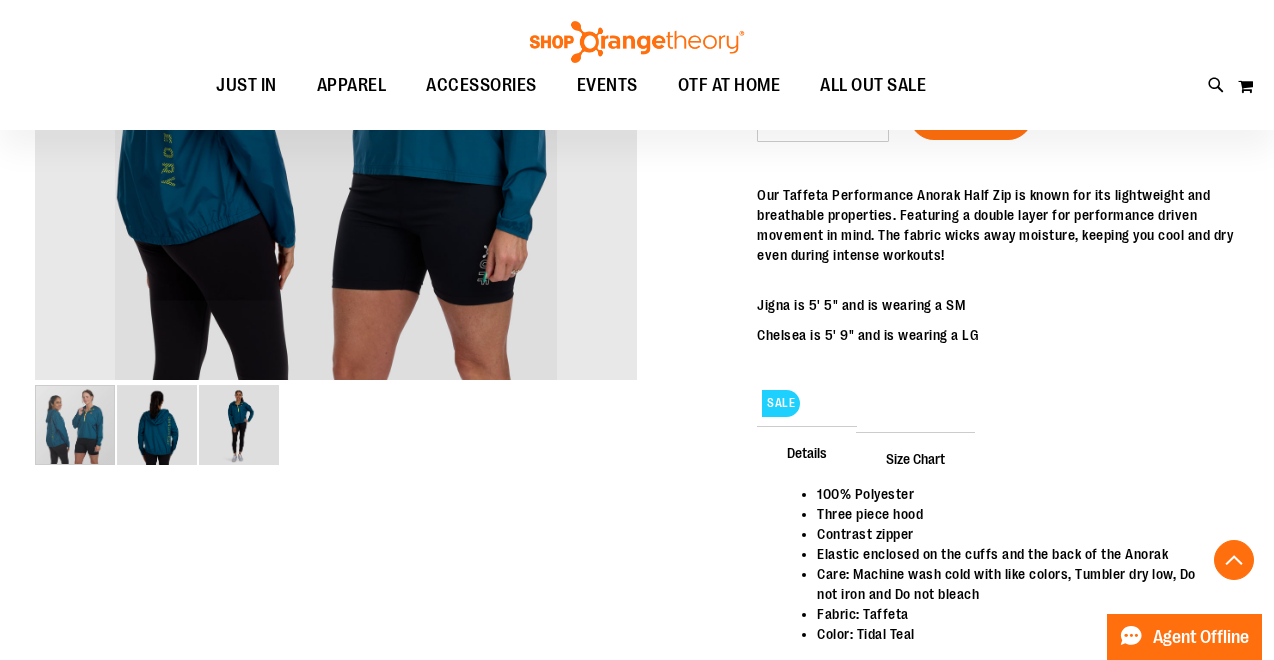 click at bounding box center (239, 425) 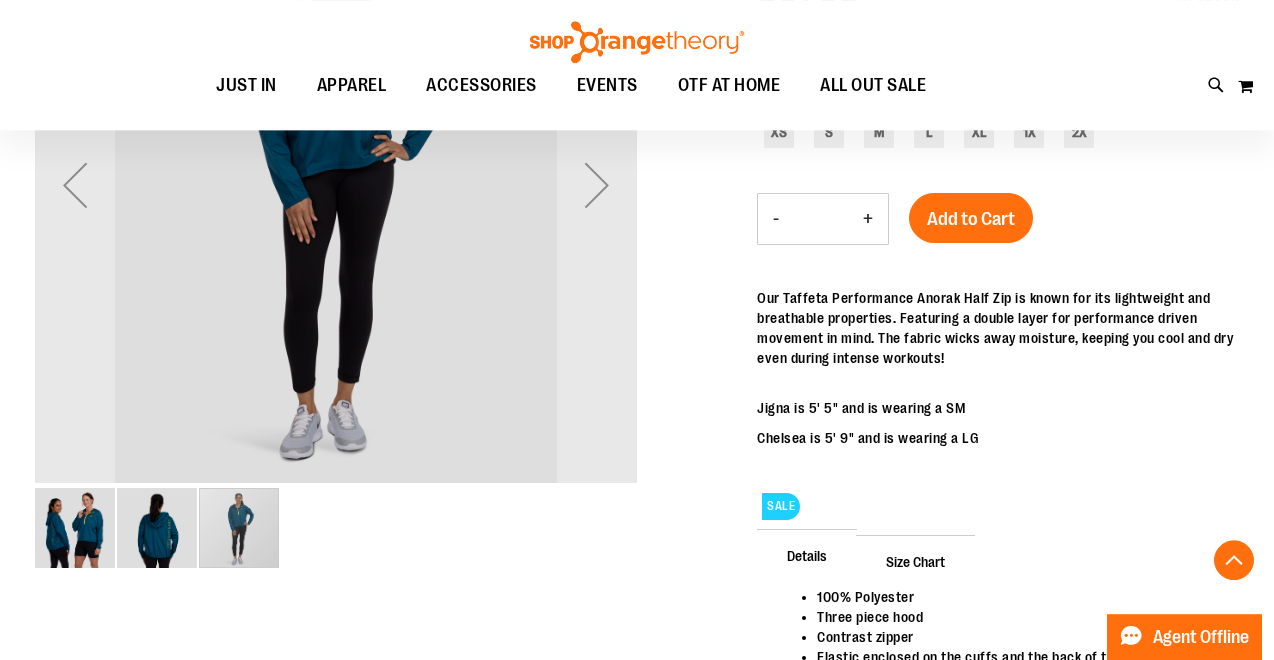 scroll, scrollTop: 407, scrollLeft: 0, axis: vertical 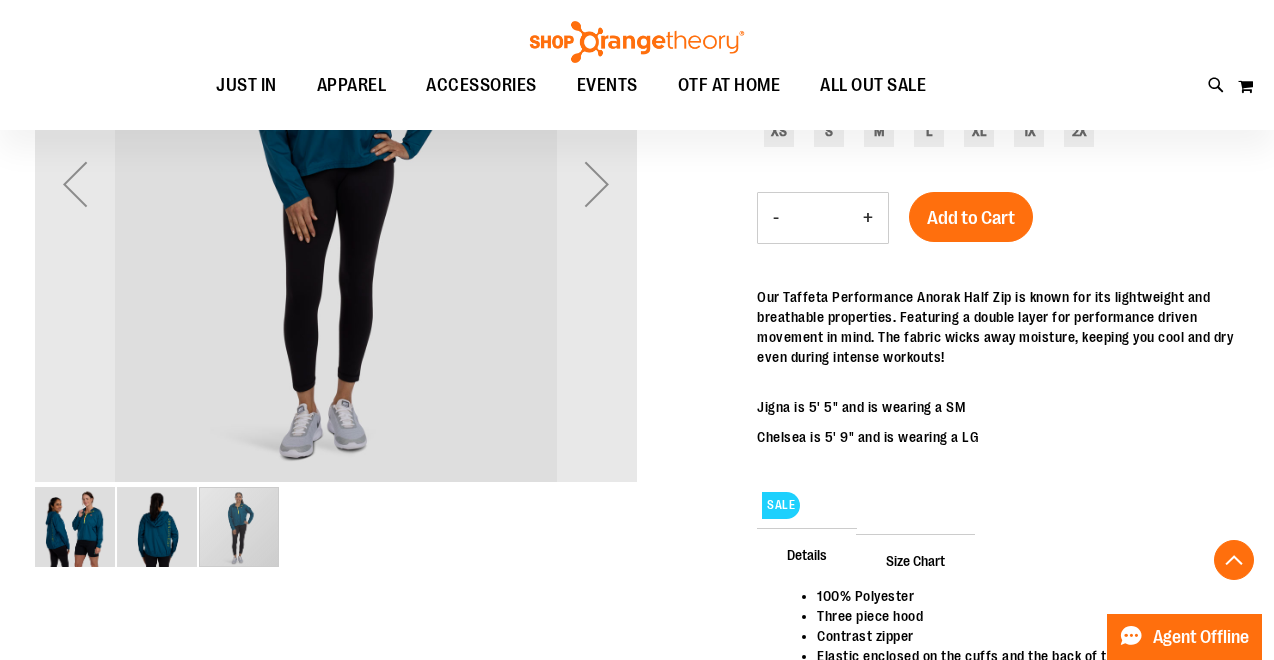 click at bounding box center (157, 527) 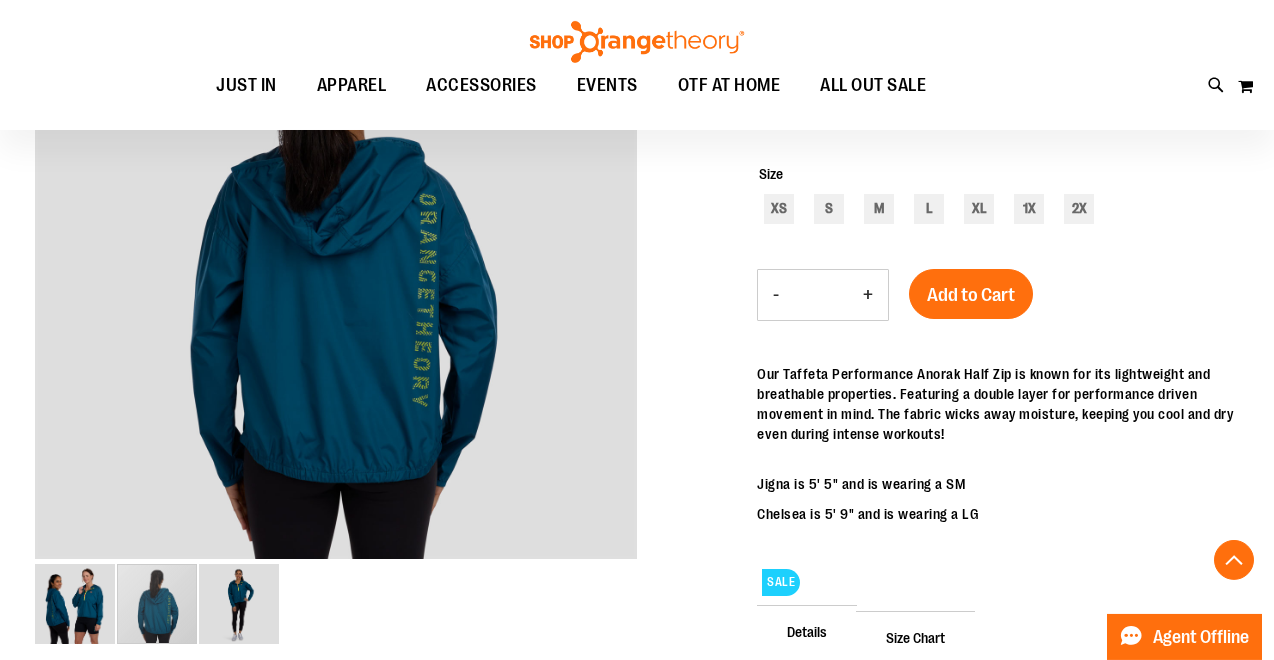 scroll, scrollTop: 305, scrollLeft: 0, axis: vertical 